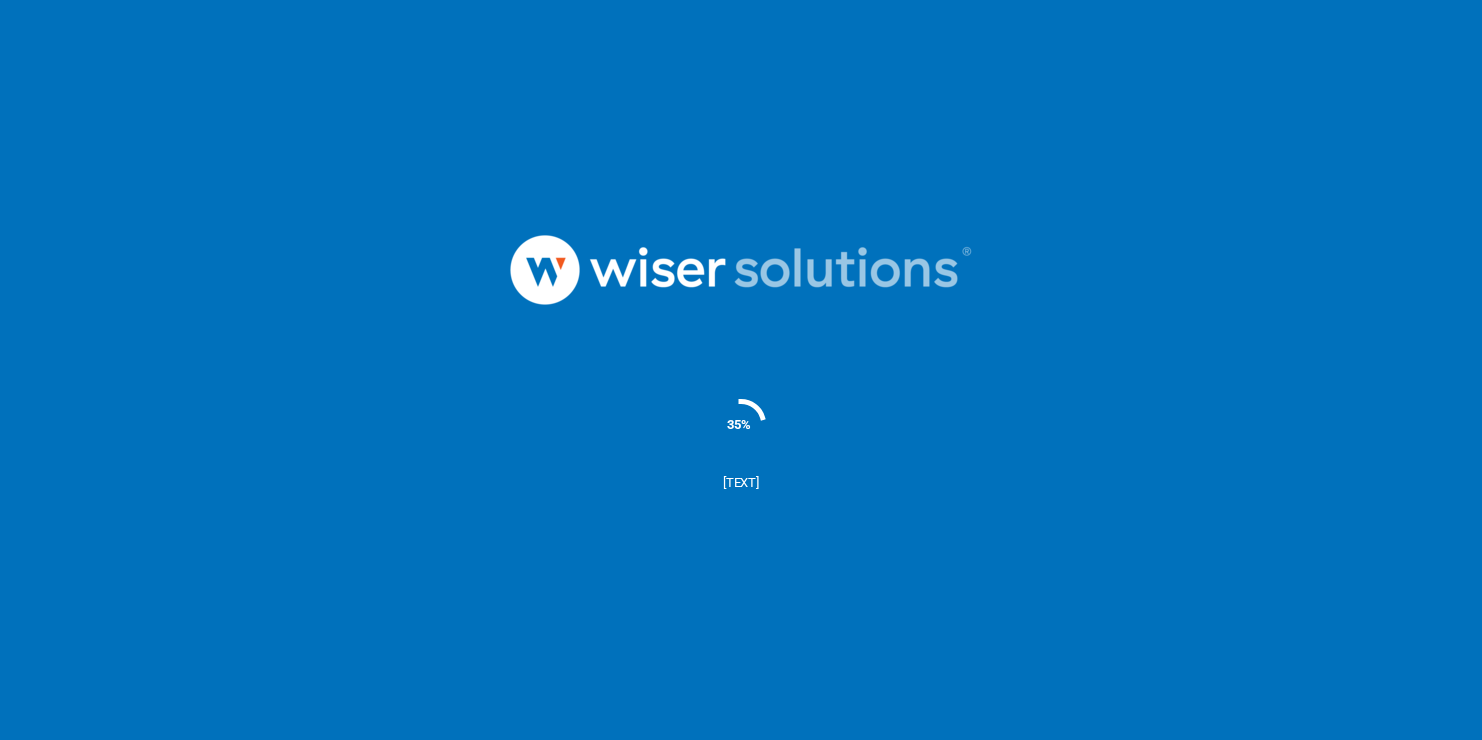 scroll, scrollTop: 0, scrollLeft: 0, axis: both 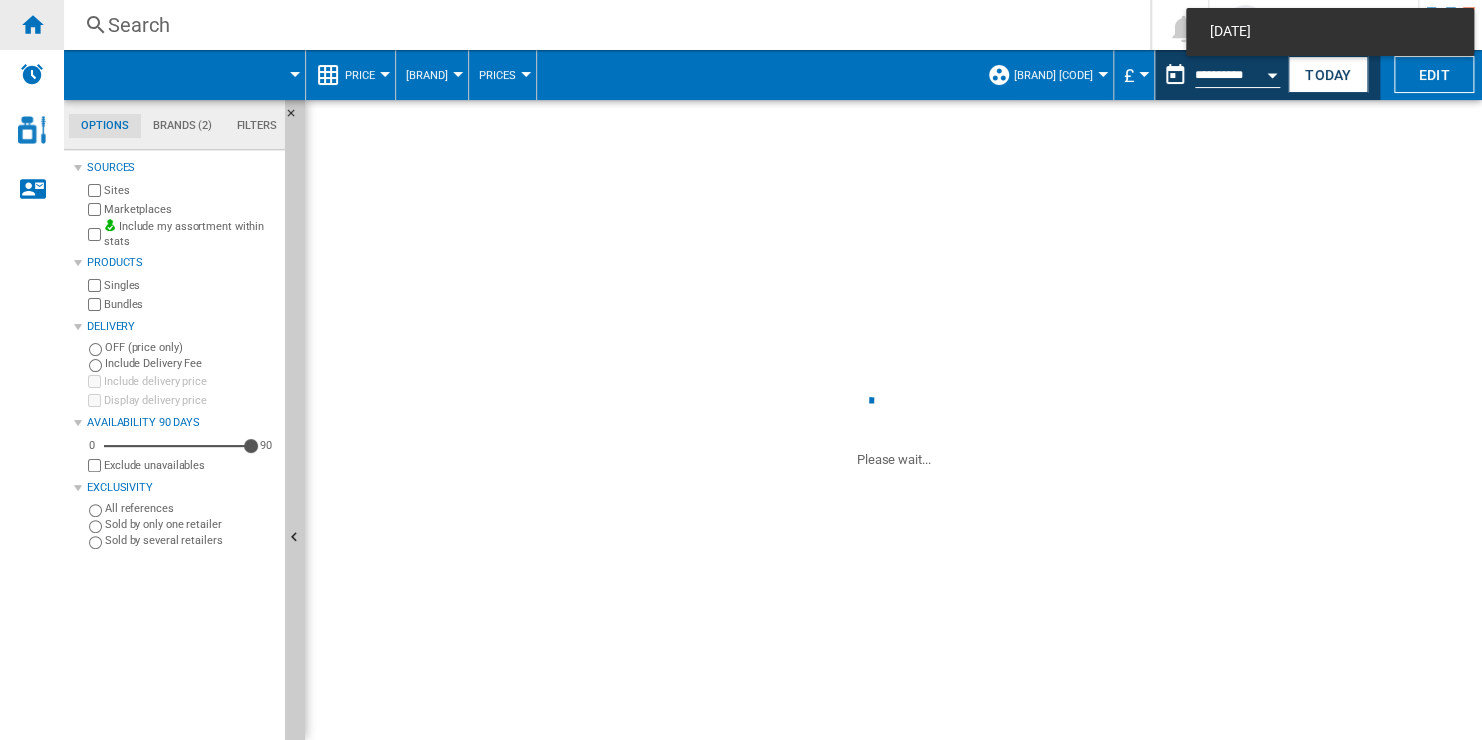 click at bounding box center [32, 24] 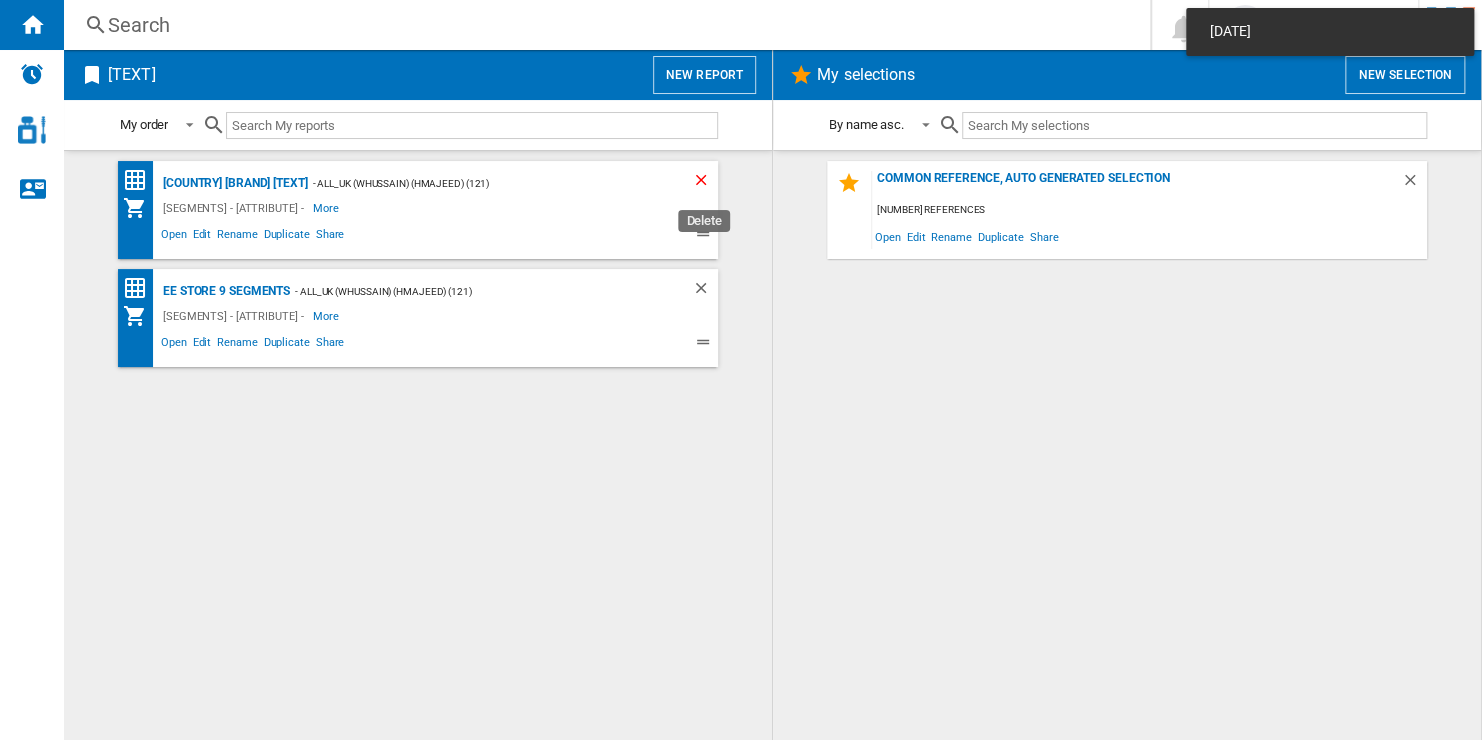 click at bounding box center (704, 183) 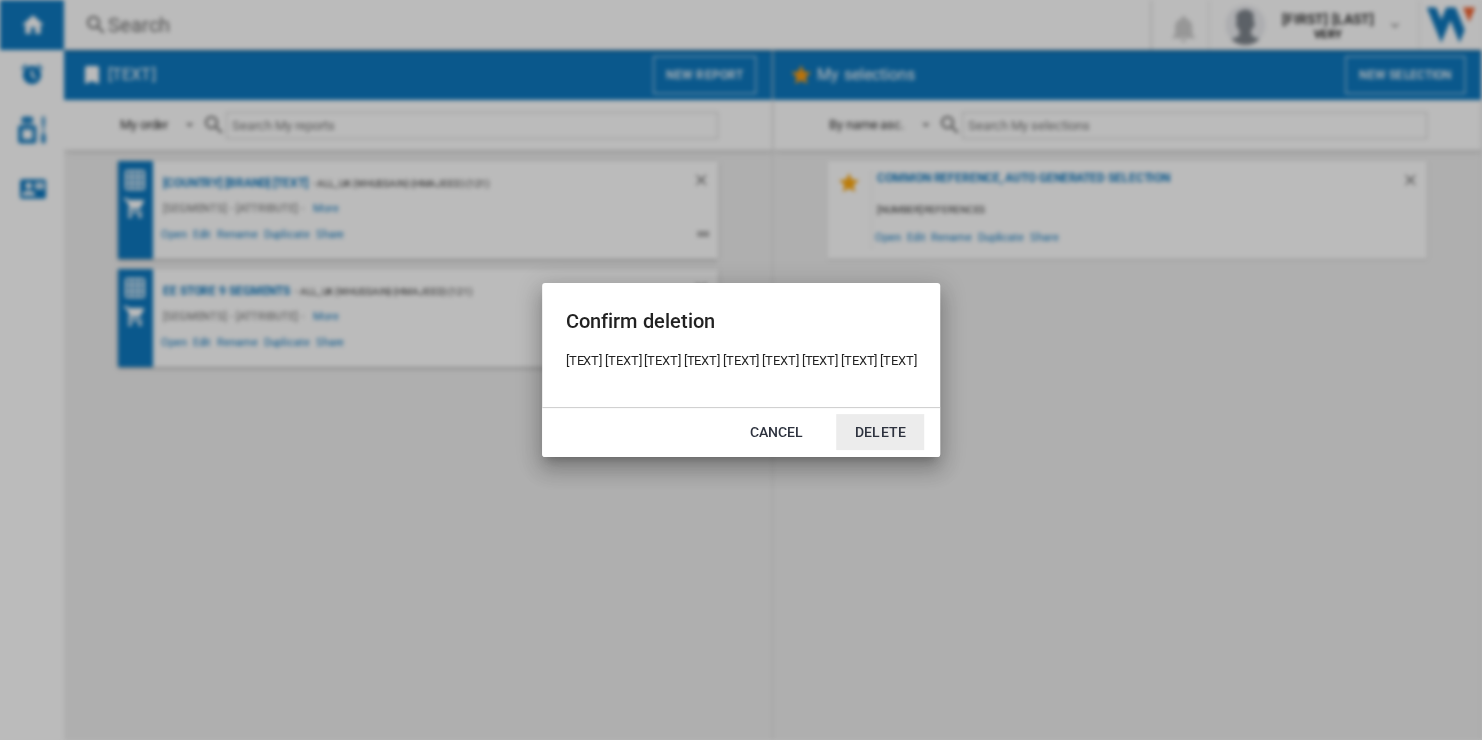 click on "Delete" at bounding box center (880, 432) 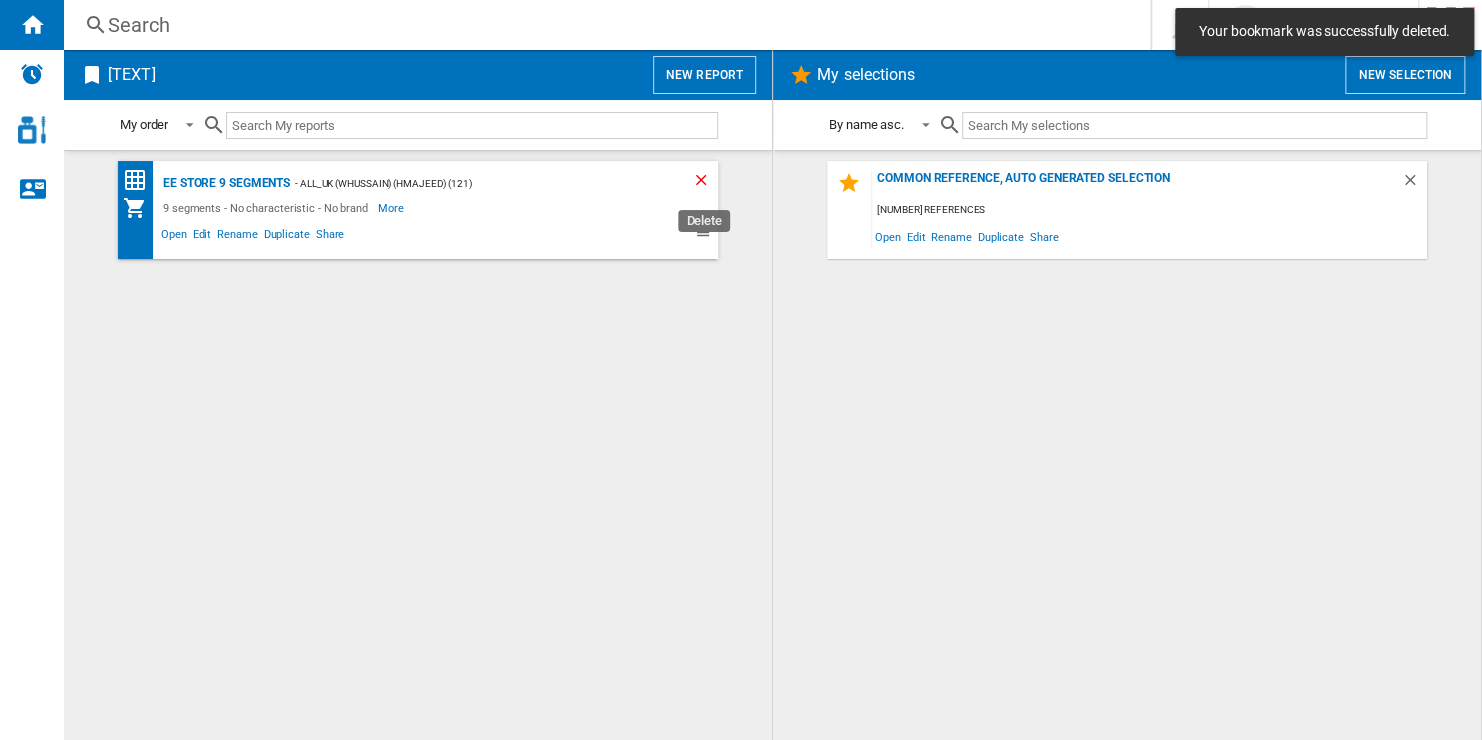 click at bounding box center (704, 183) 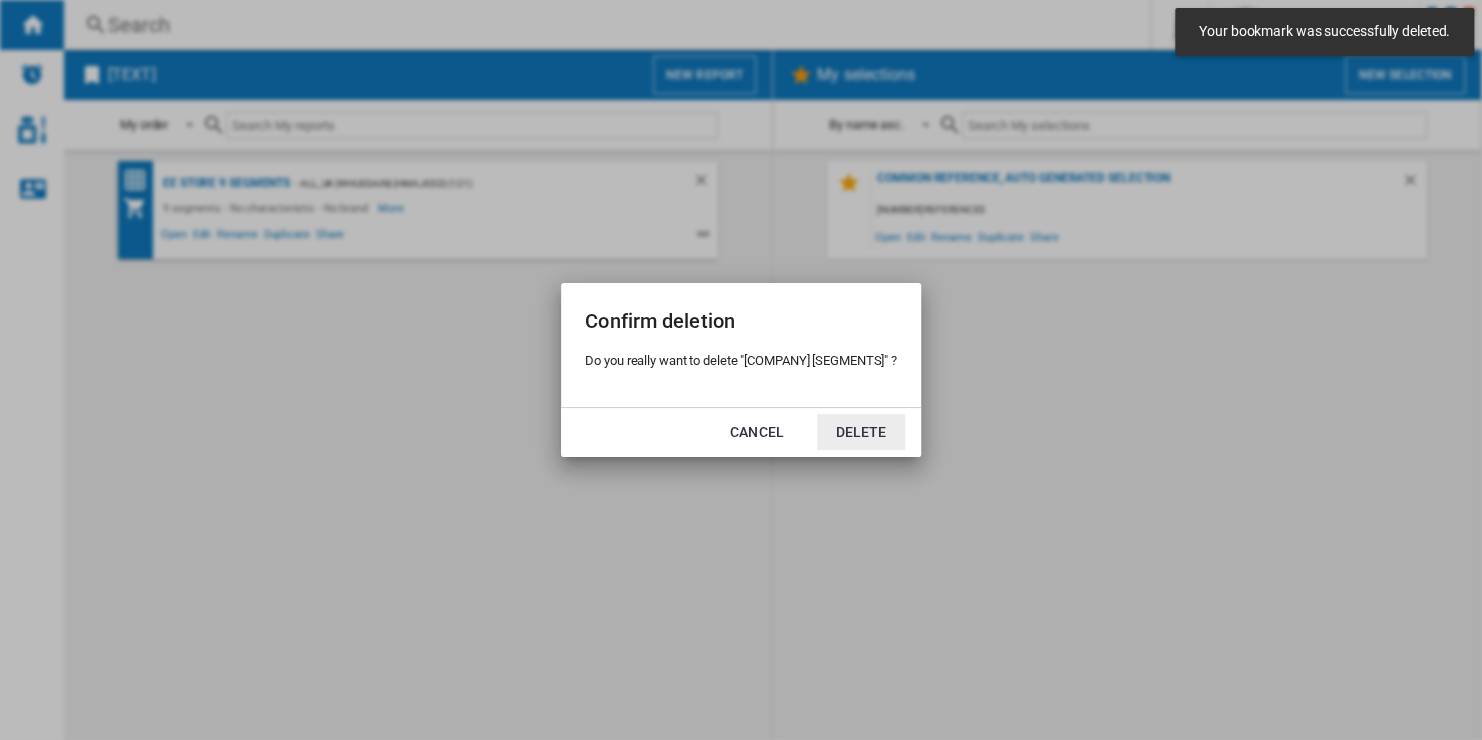 click on "Delete" at bounding box center [861, 432] 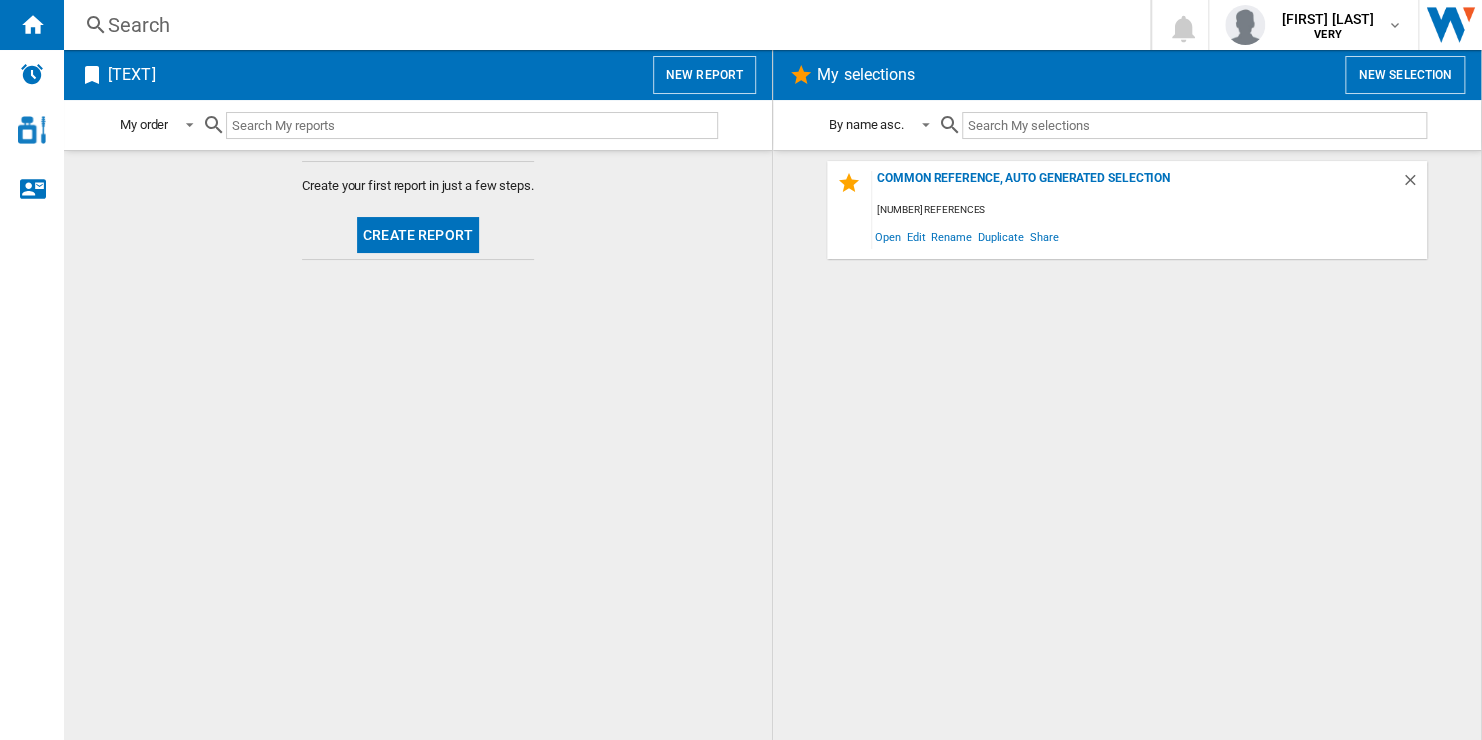 click on "New report" at bounding box center (704, 75) 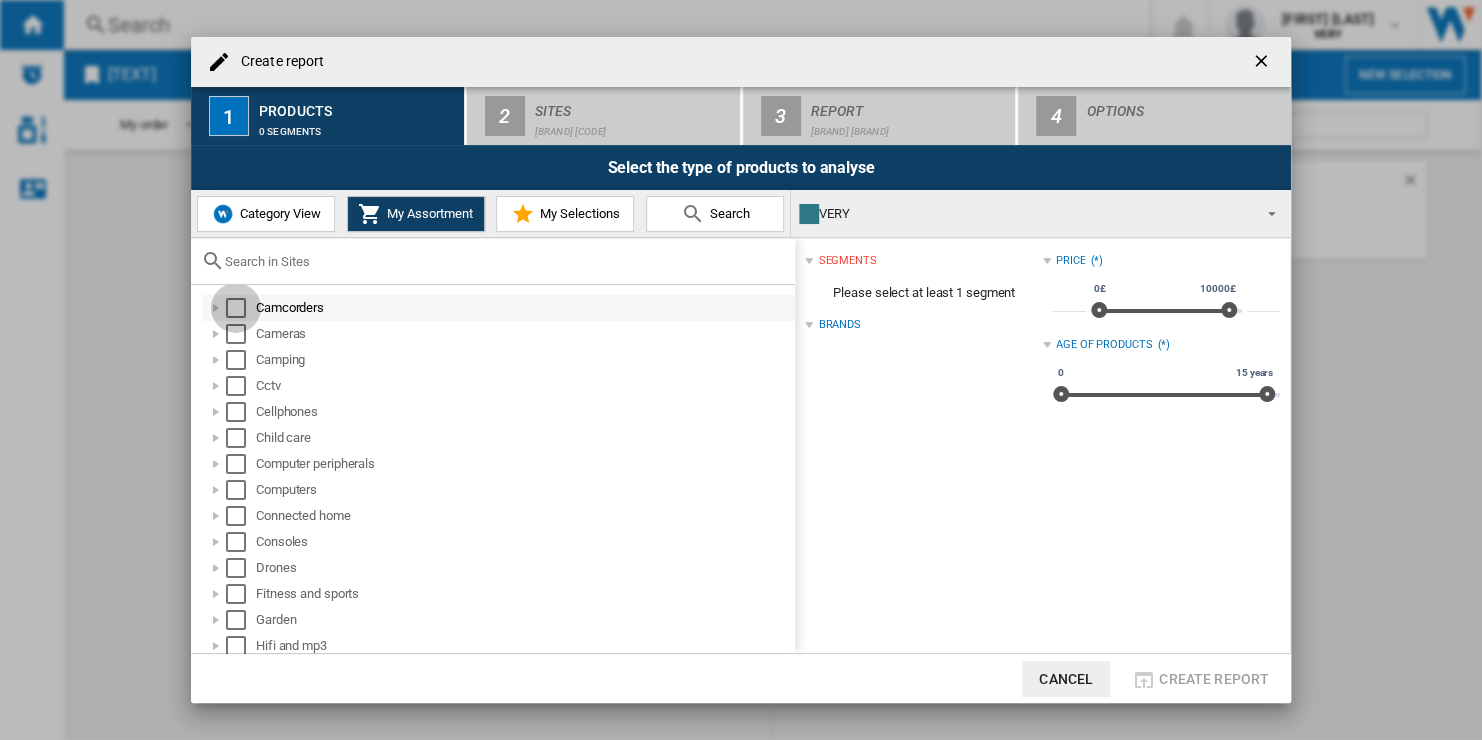 click at bounding box center (236, 308) 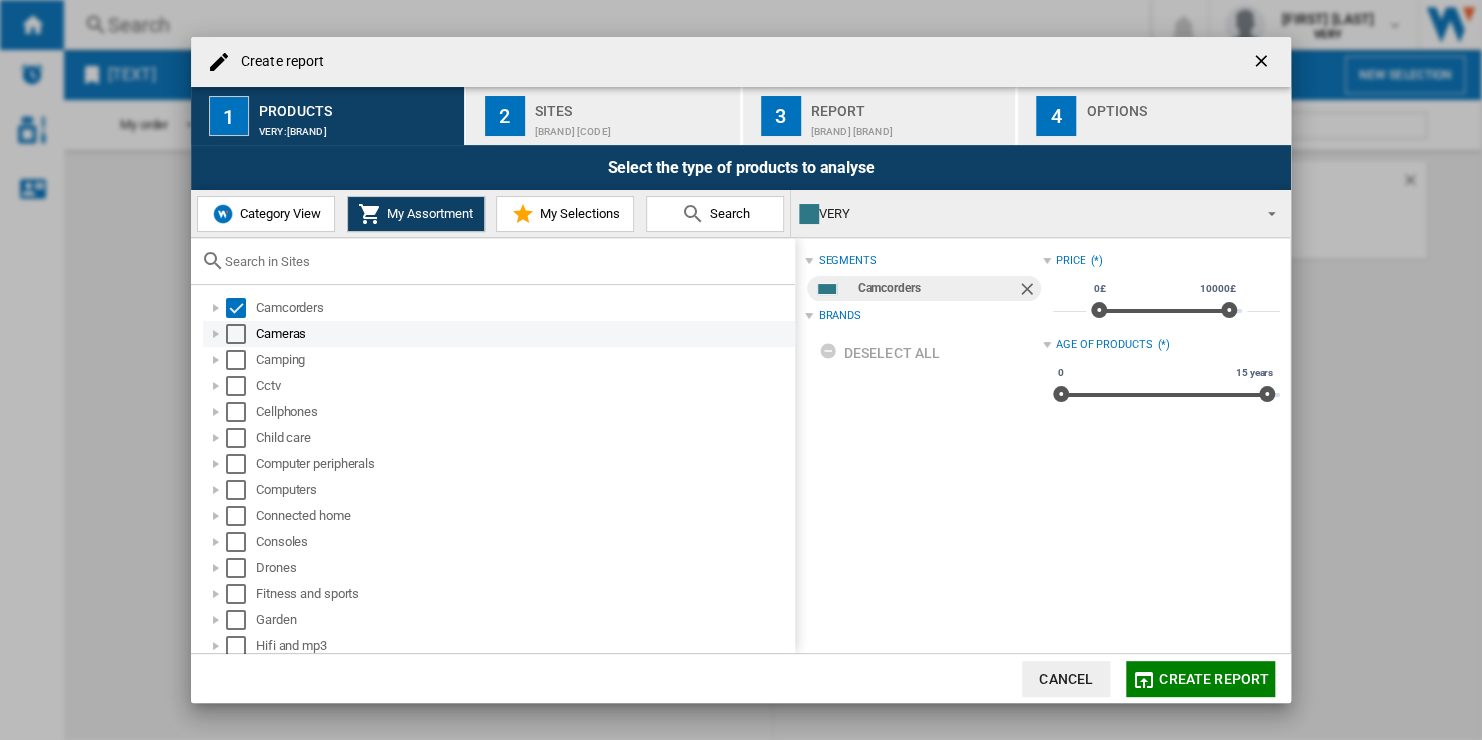 click at bounding box center [236, 334] 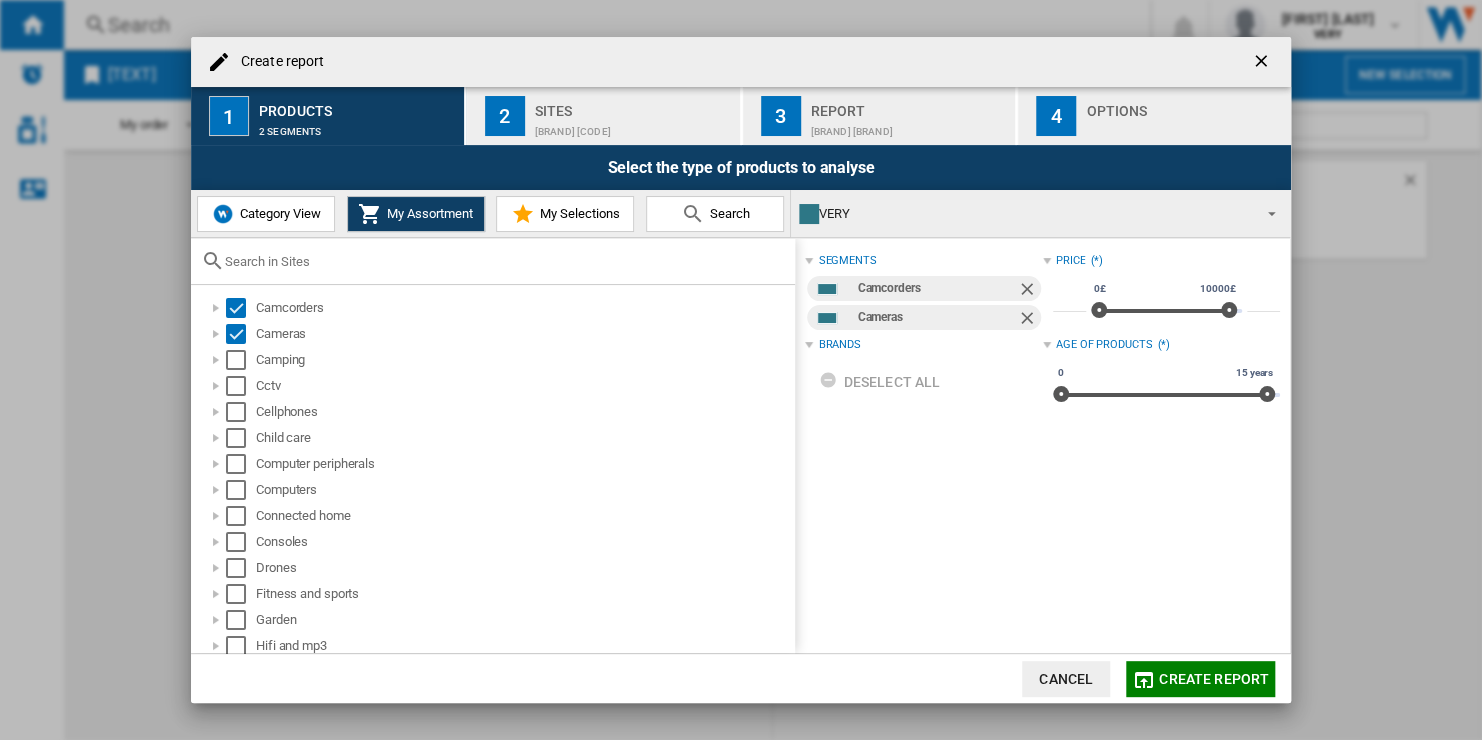 click on "[BRAND] [CODE]" at bounding box center (633, 126) 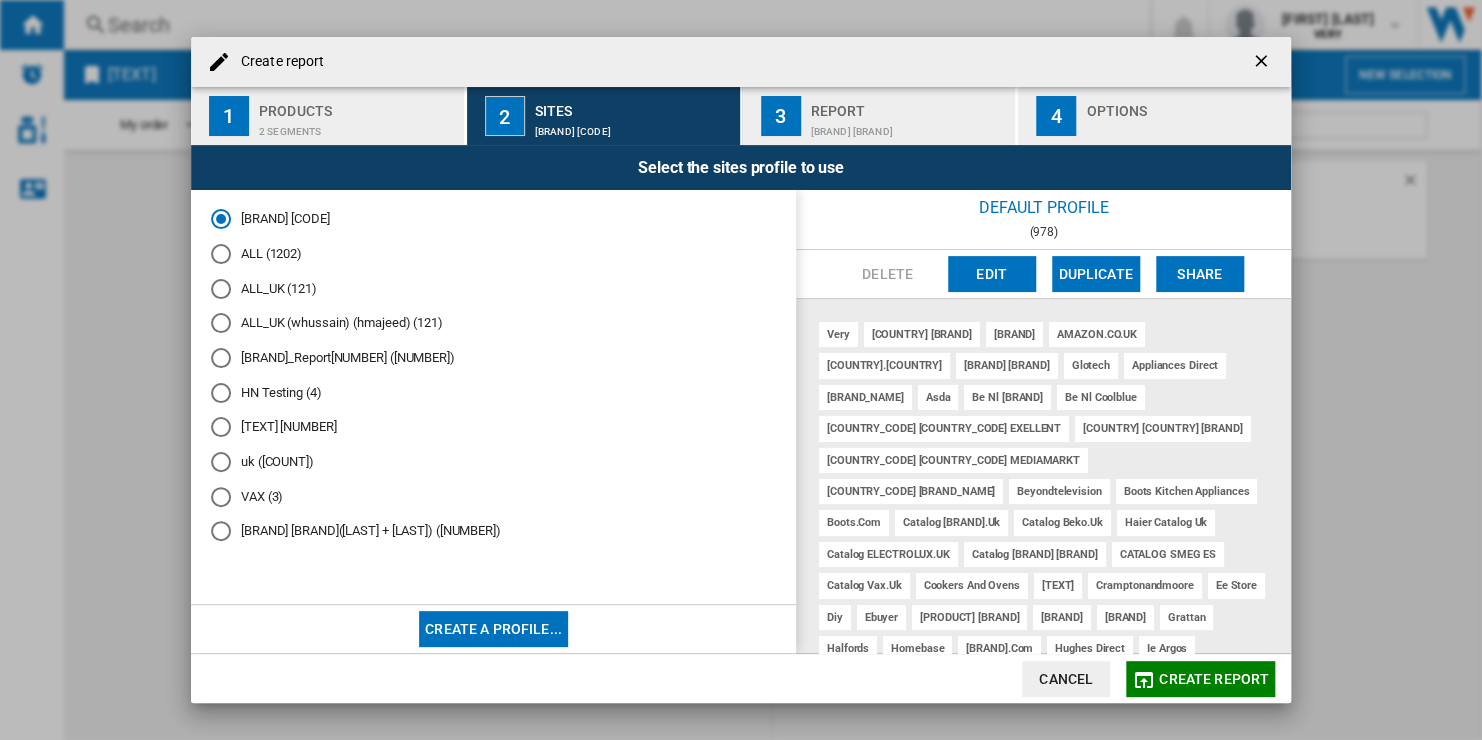 click on "HN Testing (4)" at bounding box center [493, 392] 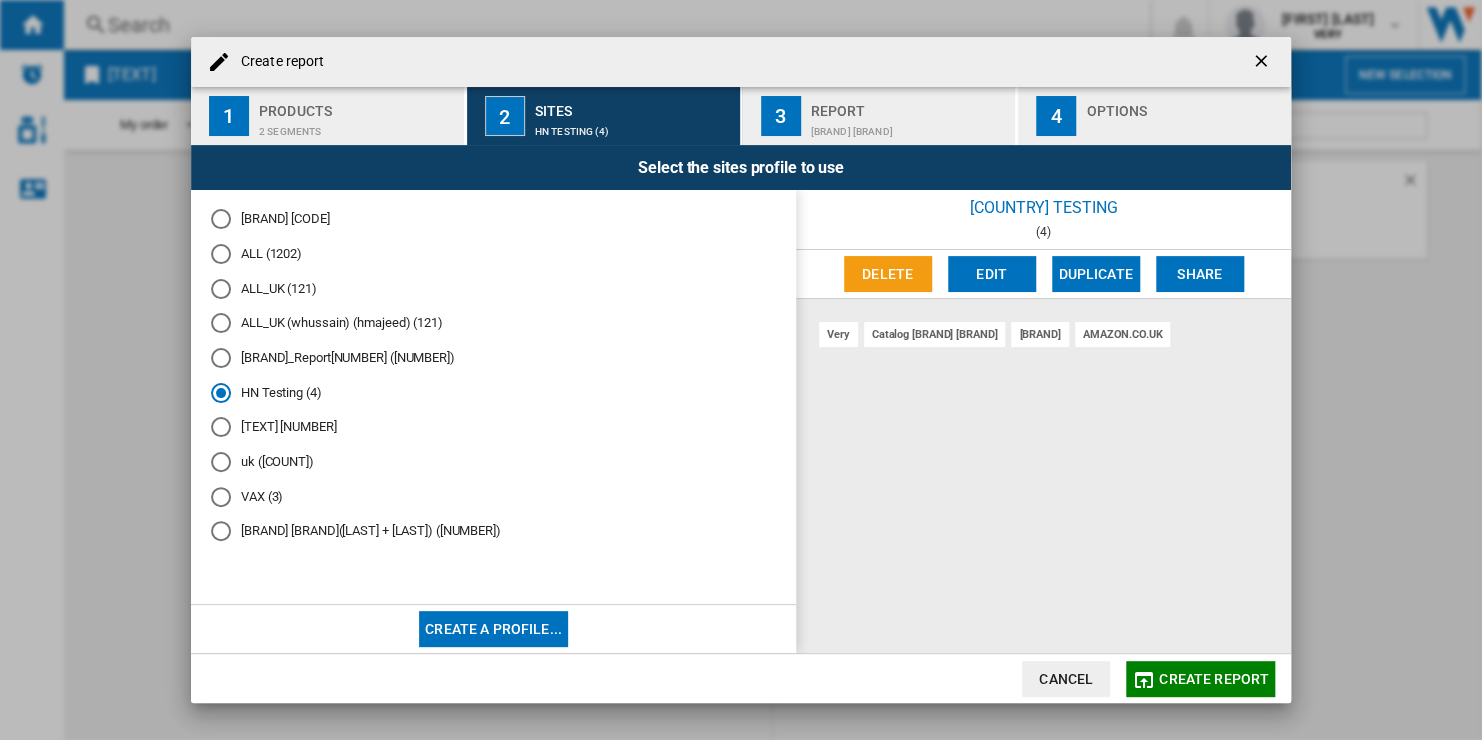click on "Create report" at bounding box center (1200, 679) 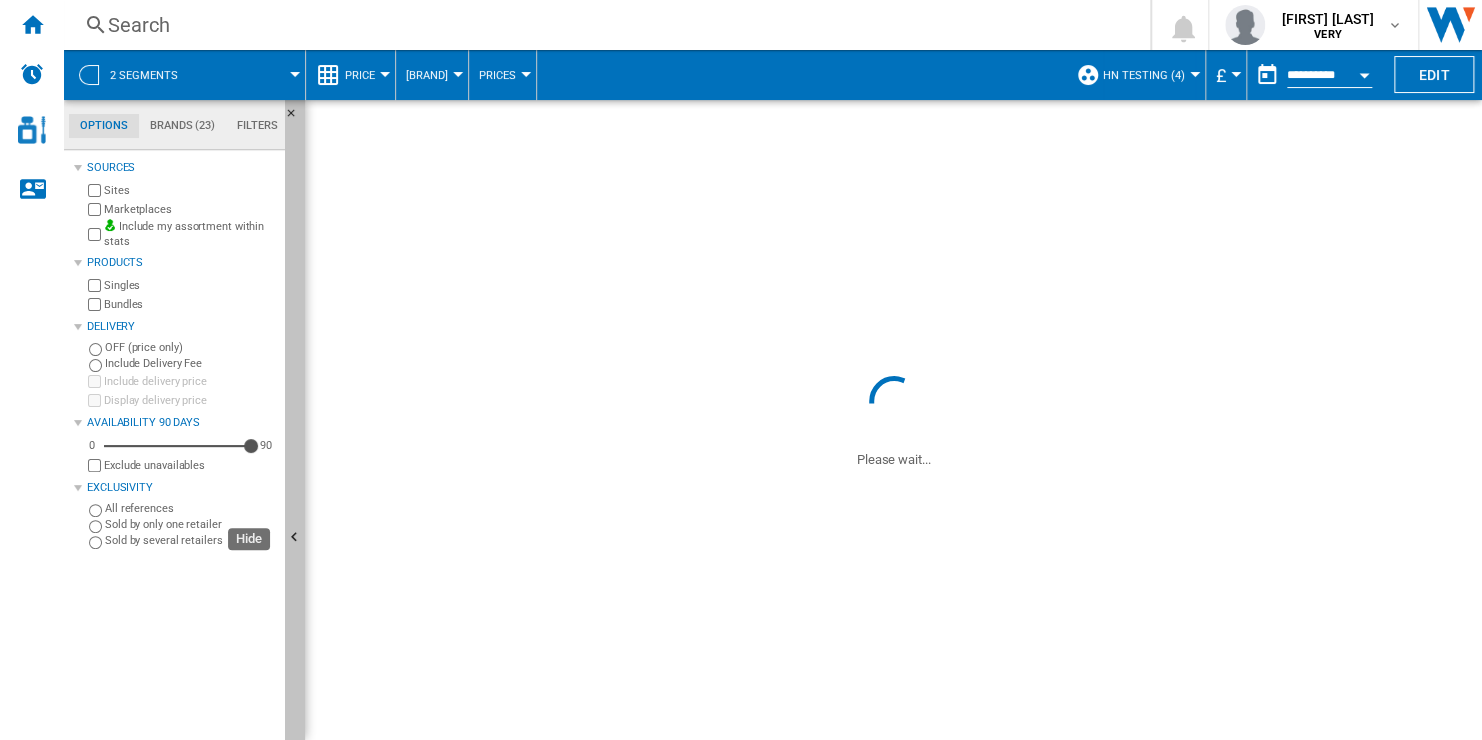 click at bounding box center [295, 538] 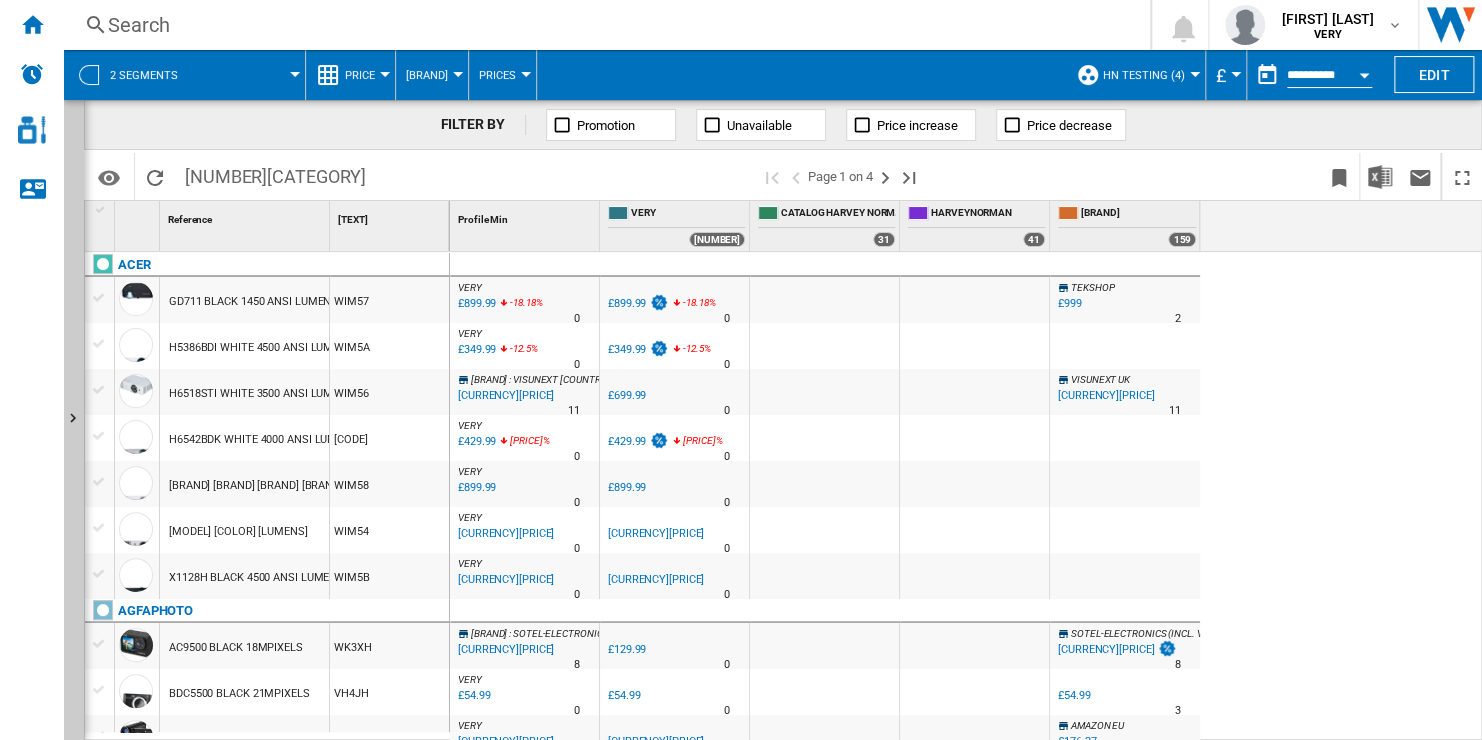 scroll, scrollTop: 100, scrollLeft: 0, axis: vertical 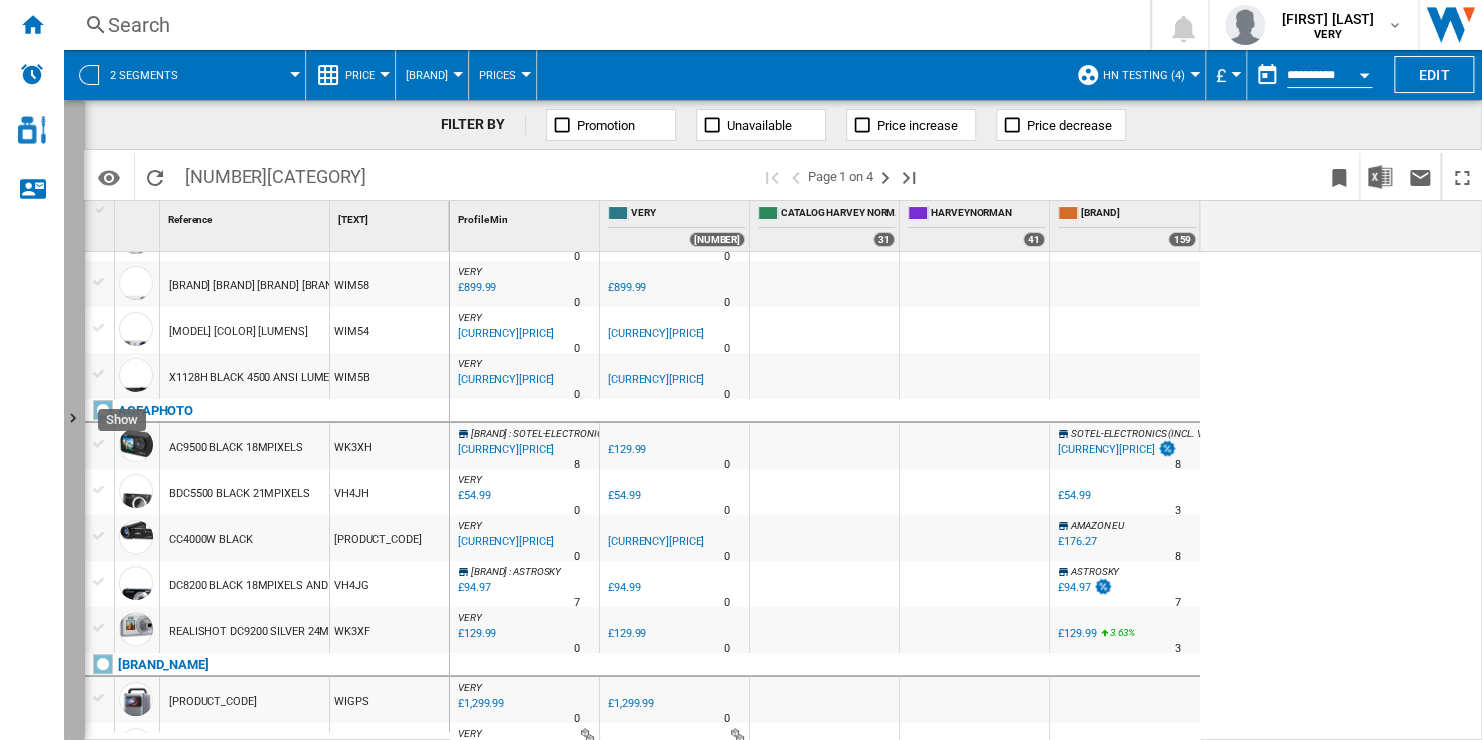 click at bounding box center (74, 420) 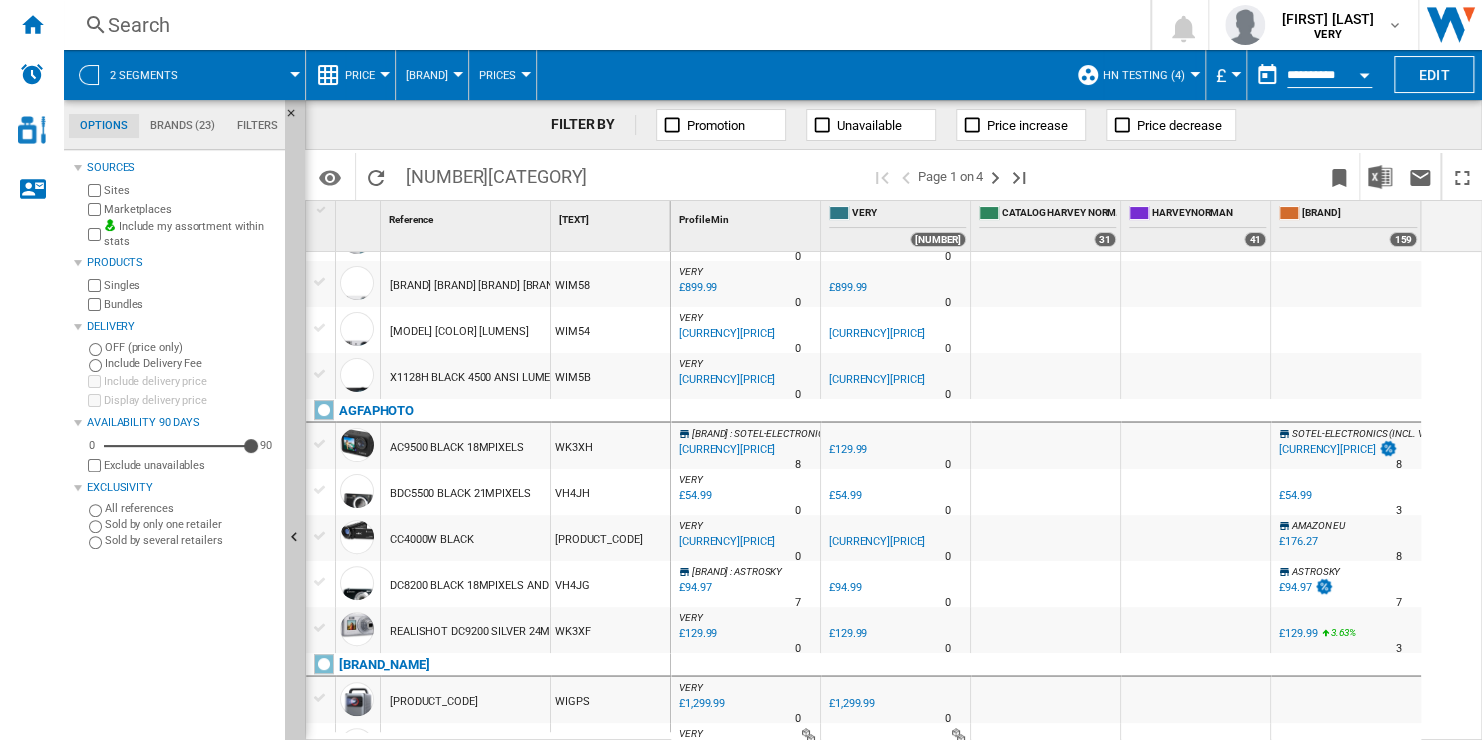 click on "Price" at bounding box center (365, 75) 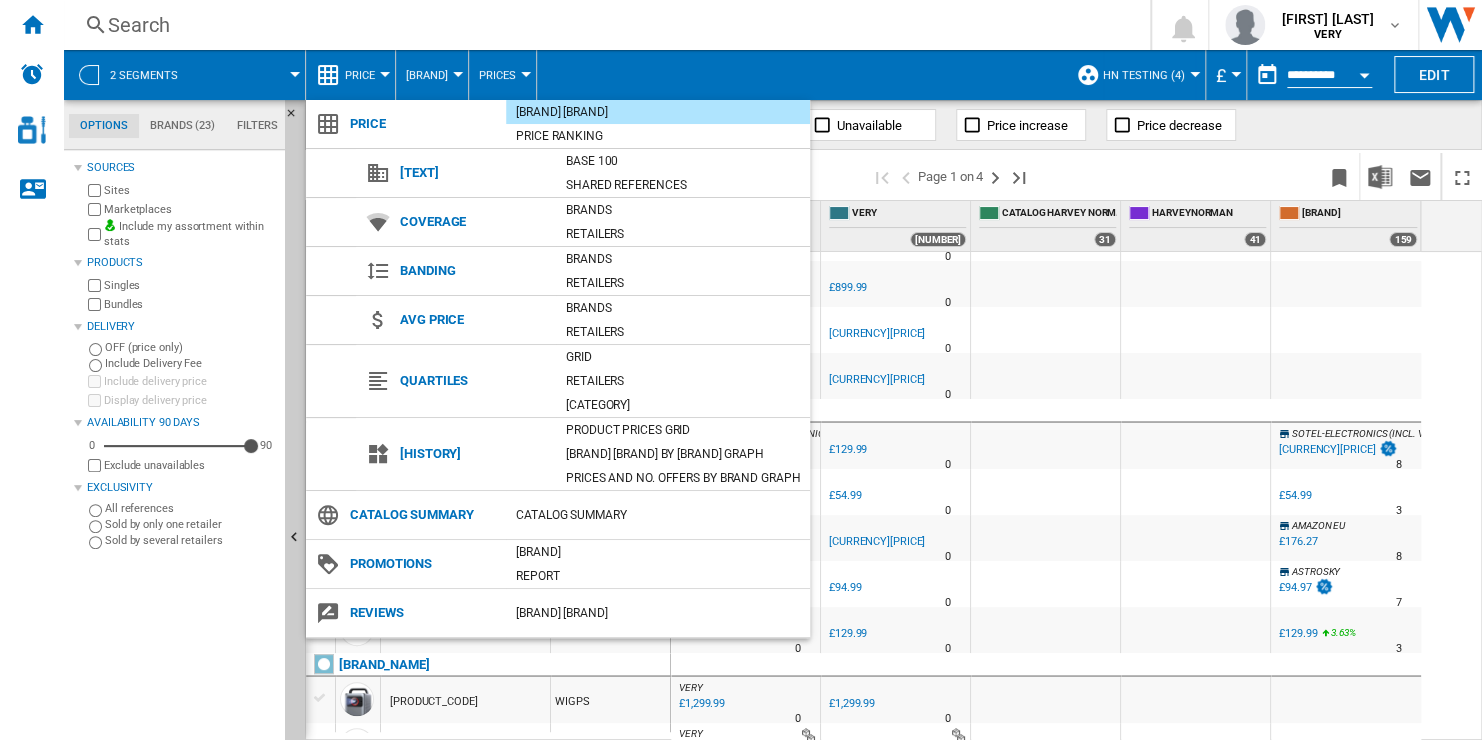 click at bounding box center (741, 370) 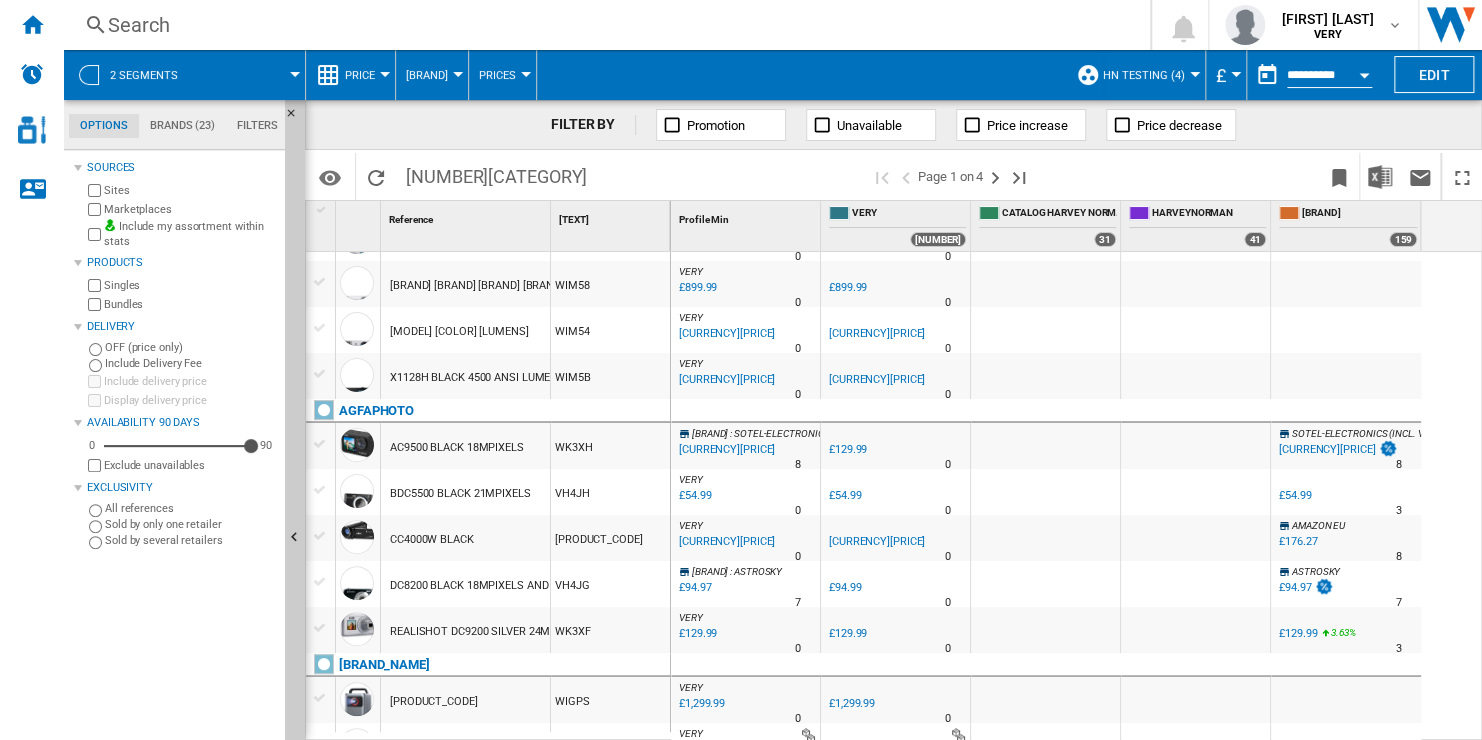 click at bounding box center [144, 82] 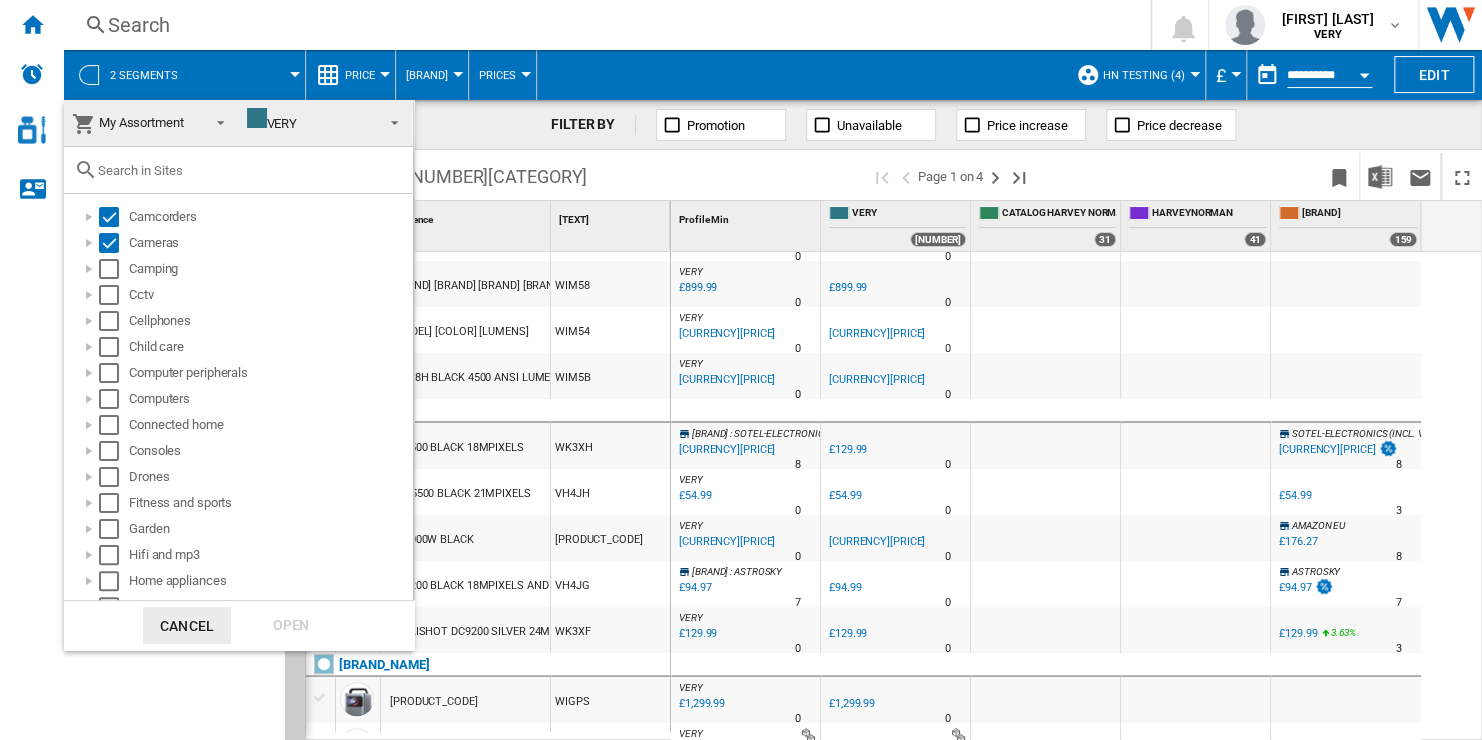 click on "My Assortment" at bounding box center [135, 123] 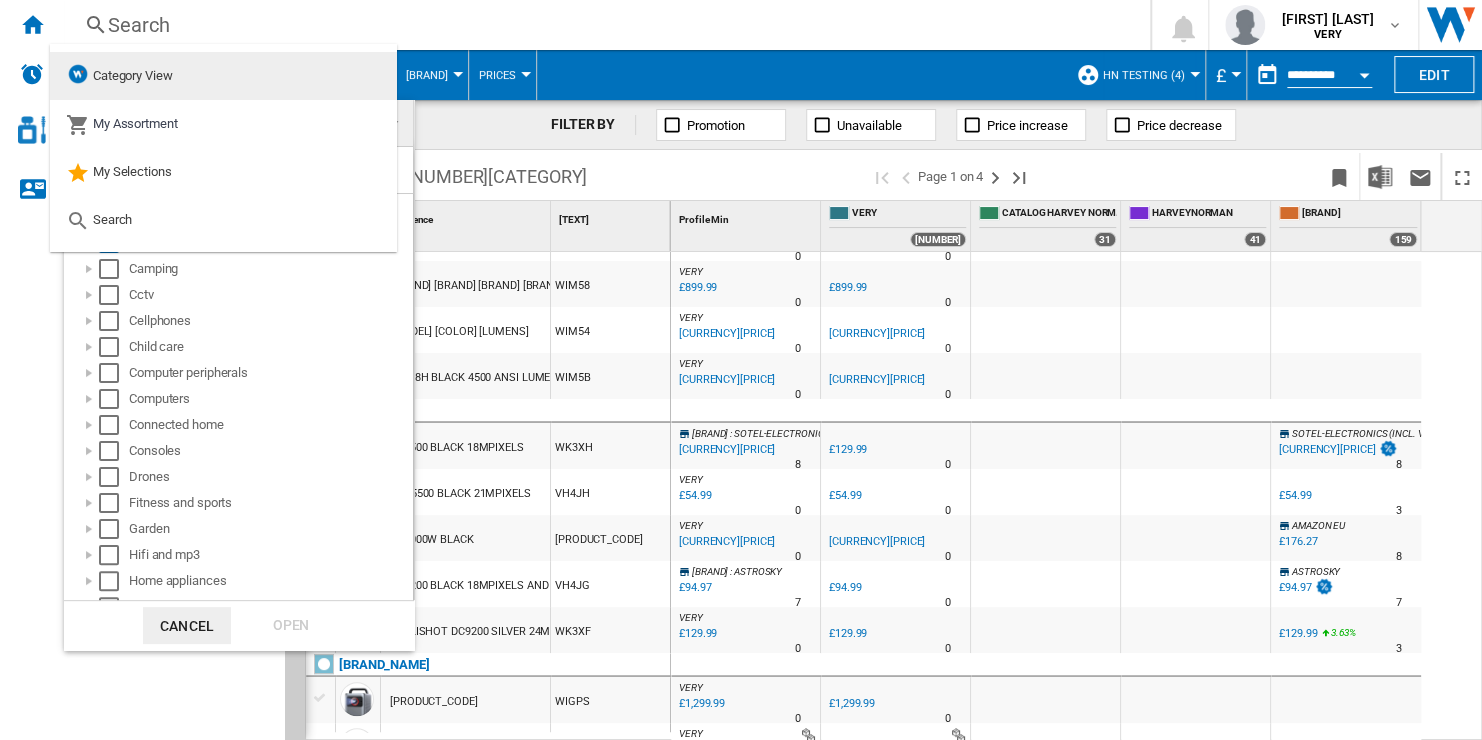 click on "Category View" at bounding box center [223, 76] 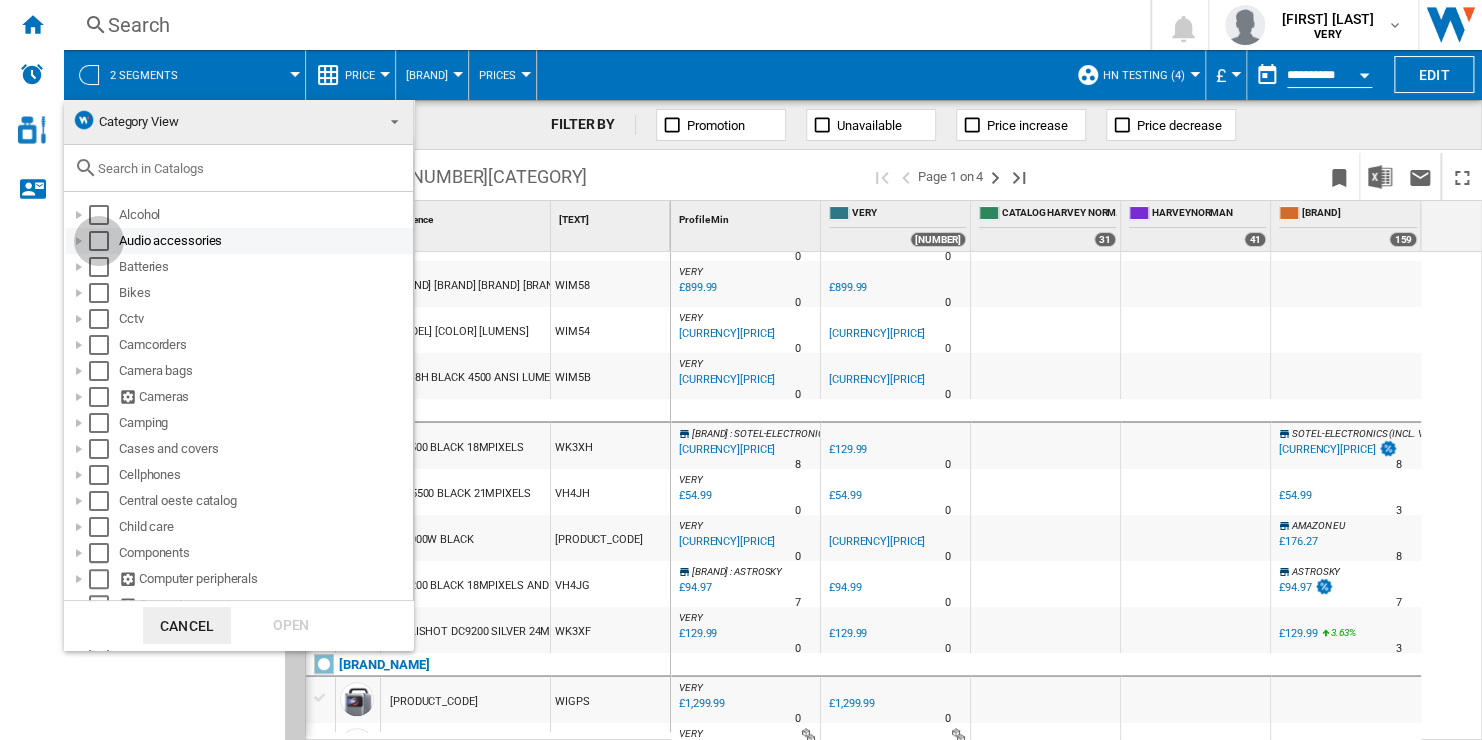 click at bounding box center (99, 215) 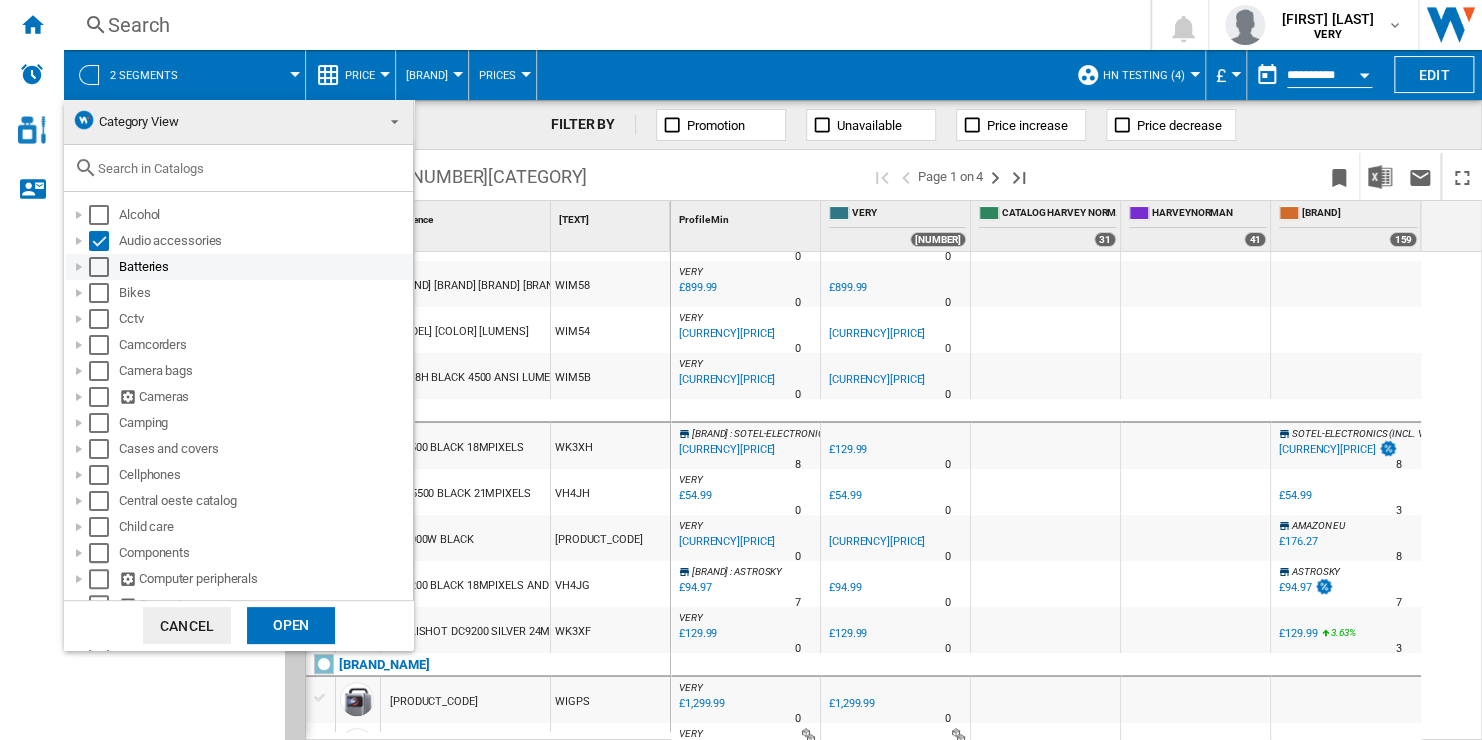 click at bounding box center (99, 215) 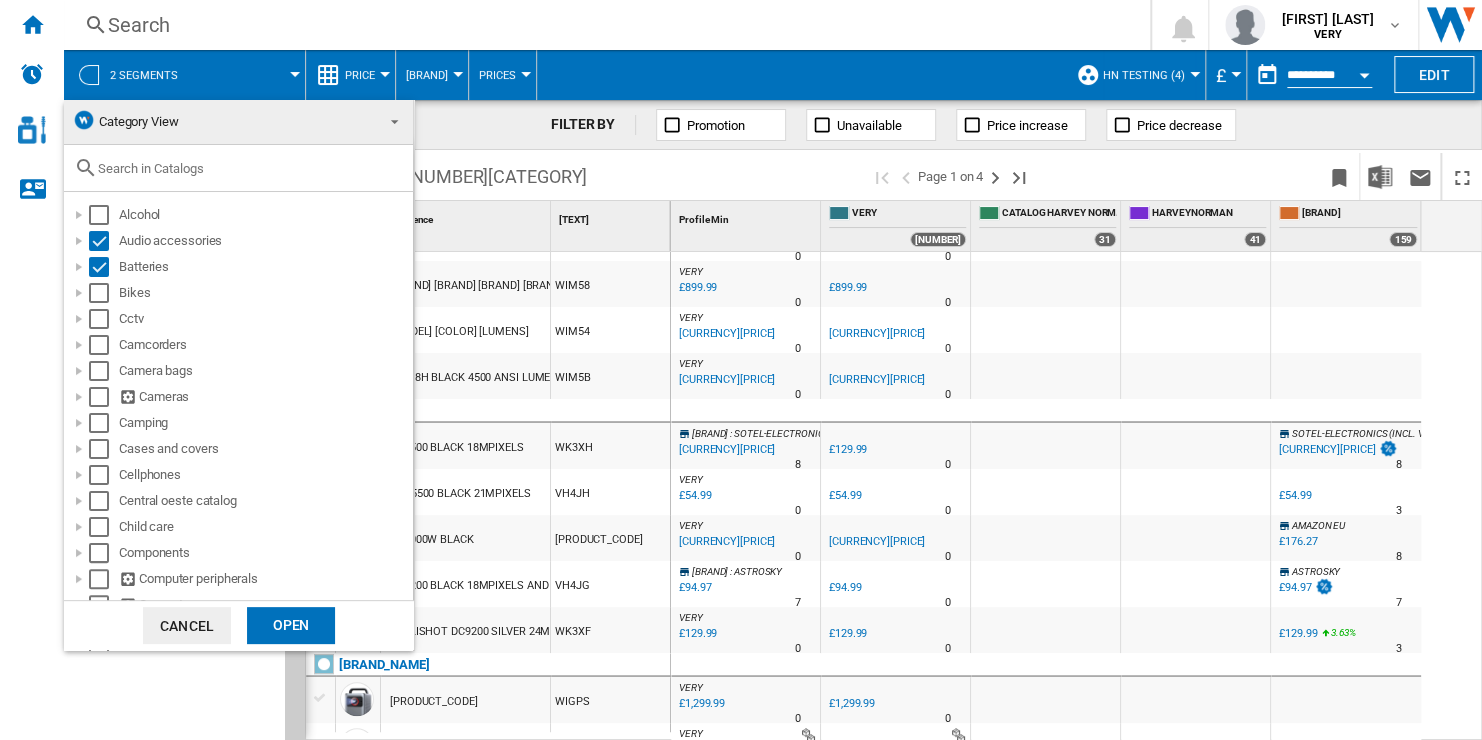 click on "Open" at bounding box center (291, 625) 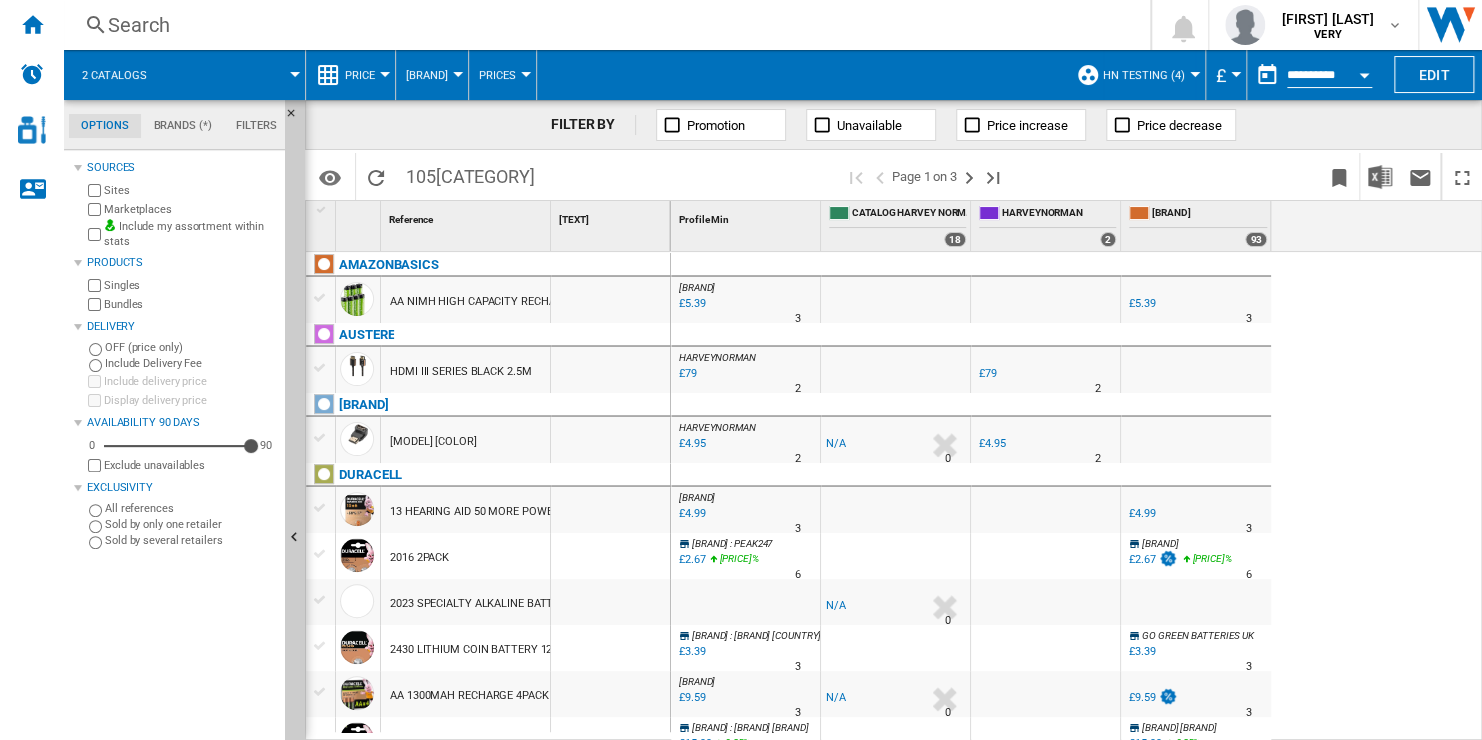 scroll, scrollTop: 300, scrollLeft: 0, axis: vertical 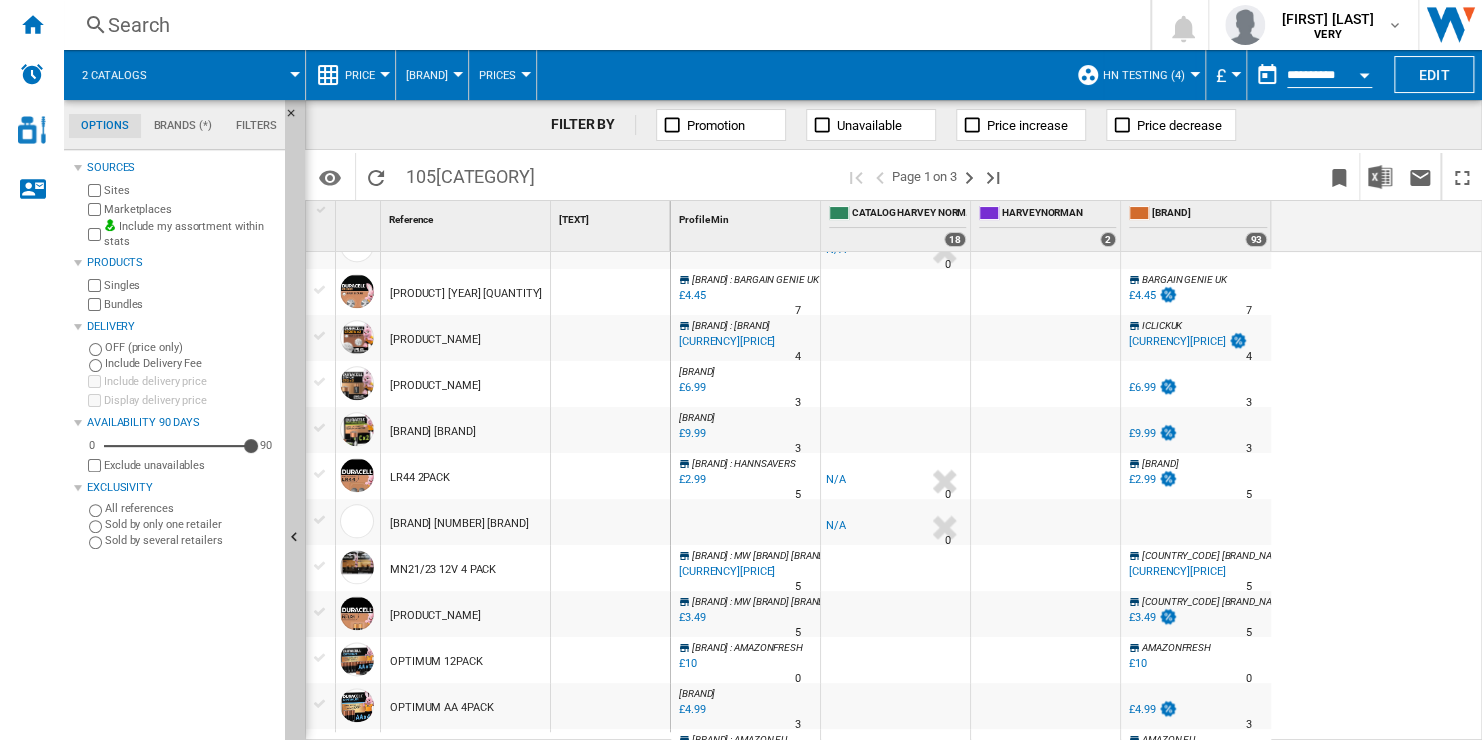 click on "Search" at bounding box center (603, 25) 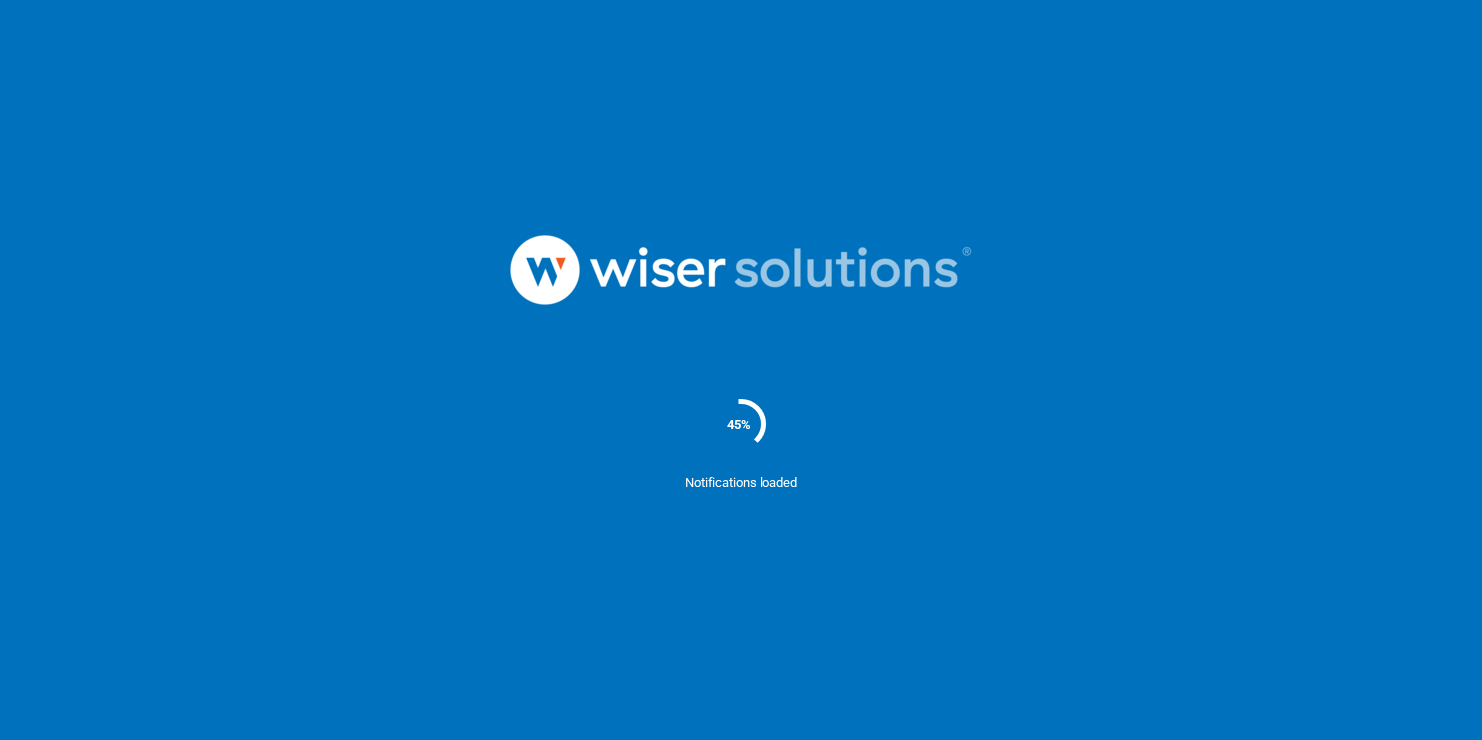 scroll, scrollTop: 0, scrollLeft: 0, axis: both 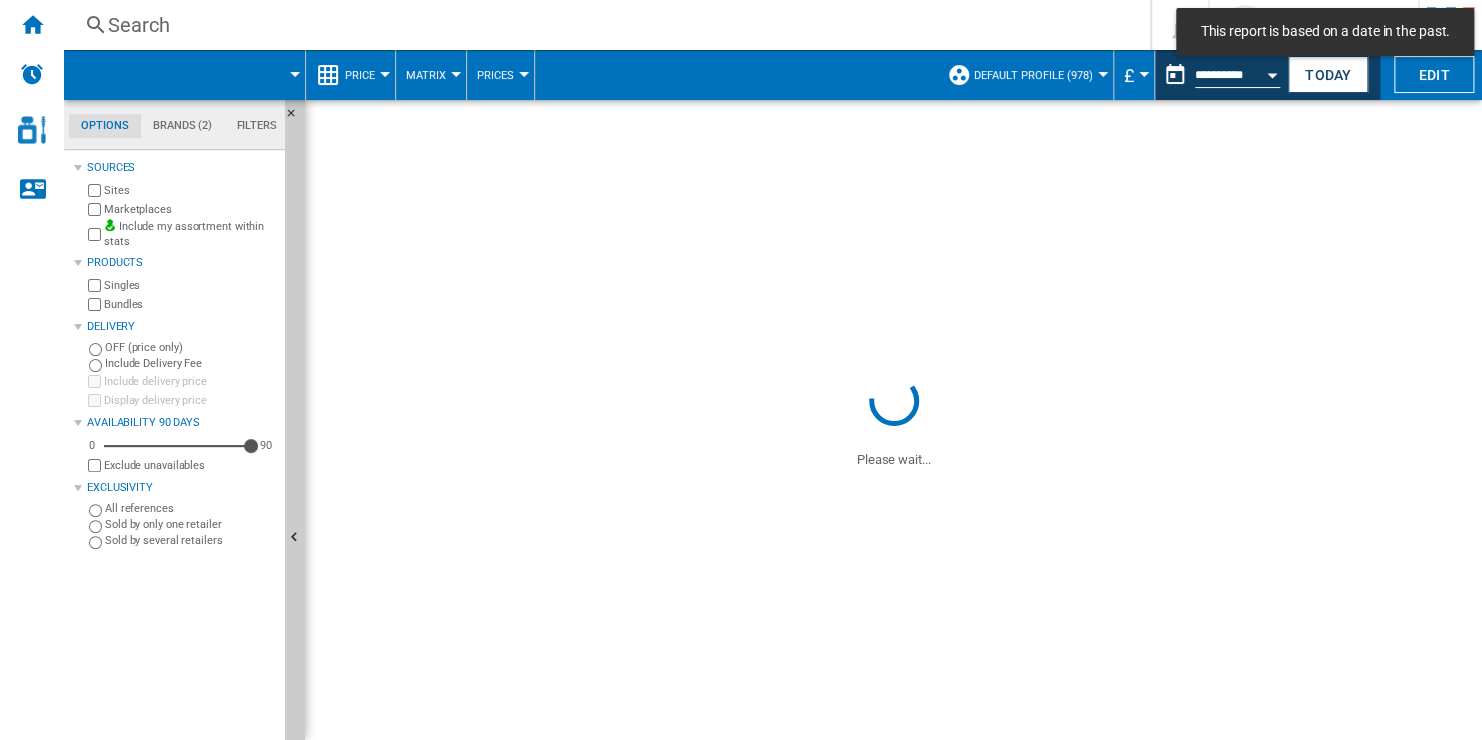 click at bounding box center (893, 235) 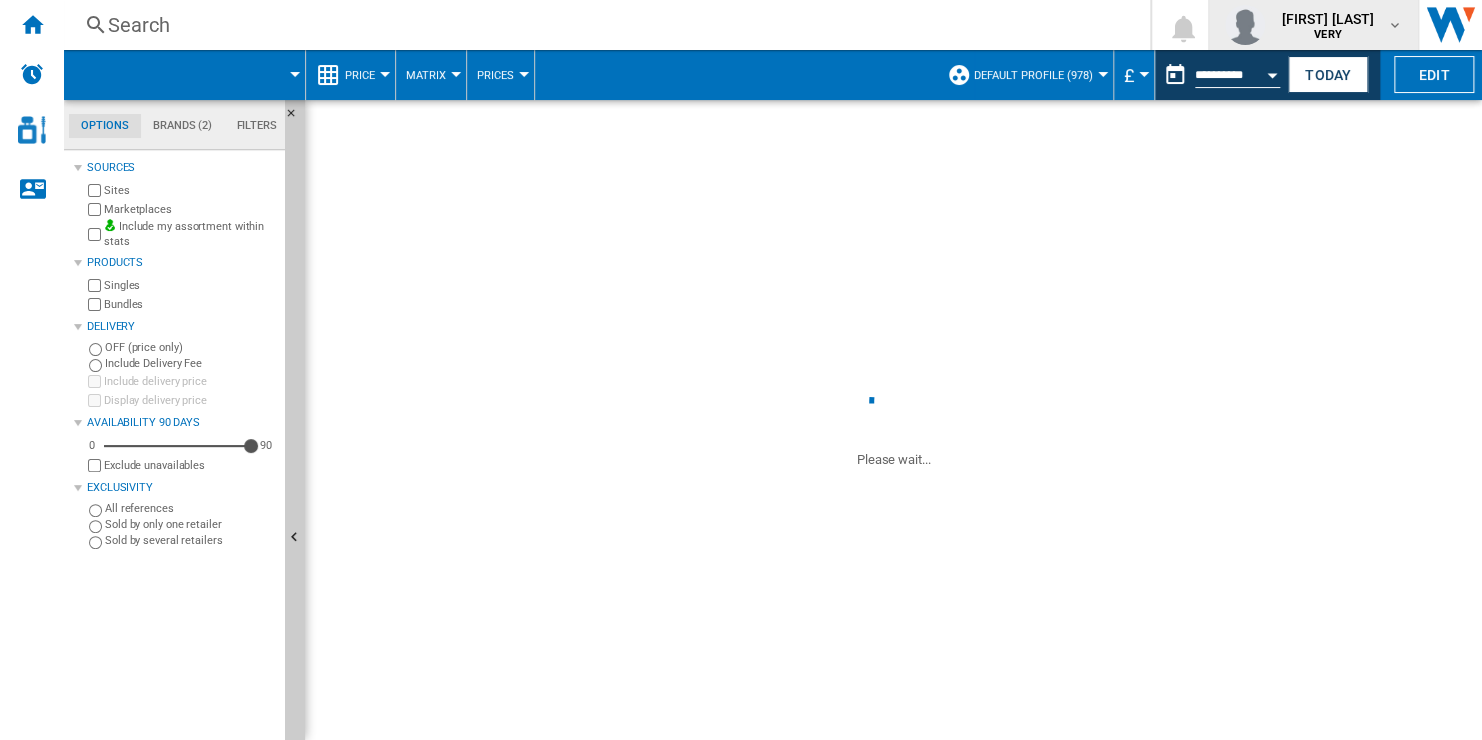 click on "VERY" at bounding box center (1328, 34) 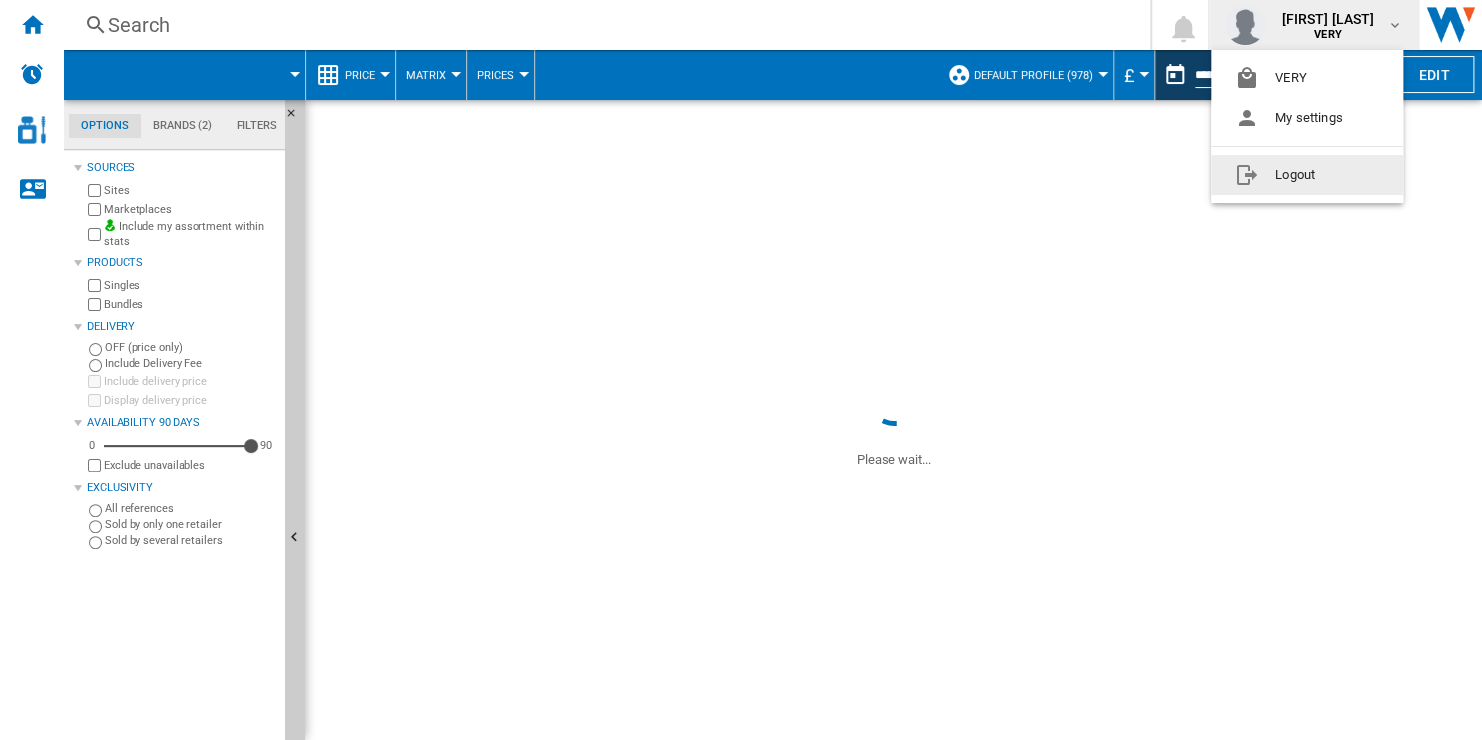 click on "Logout" at bounding box center [1307, 175] 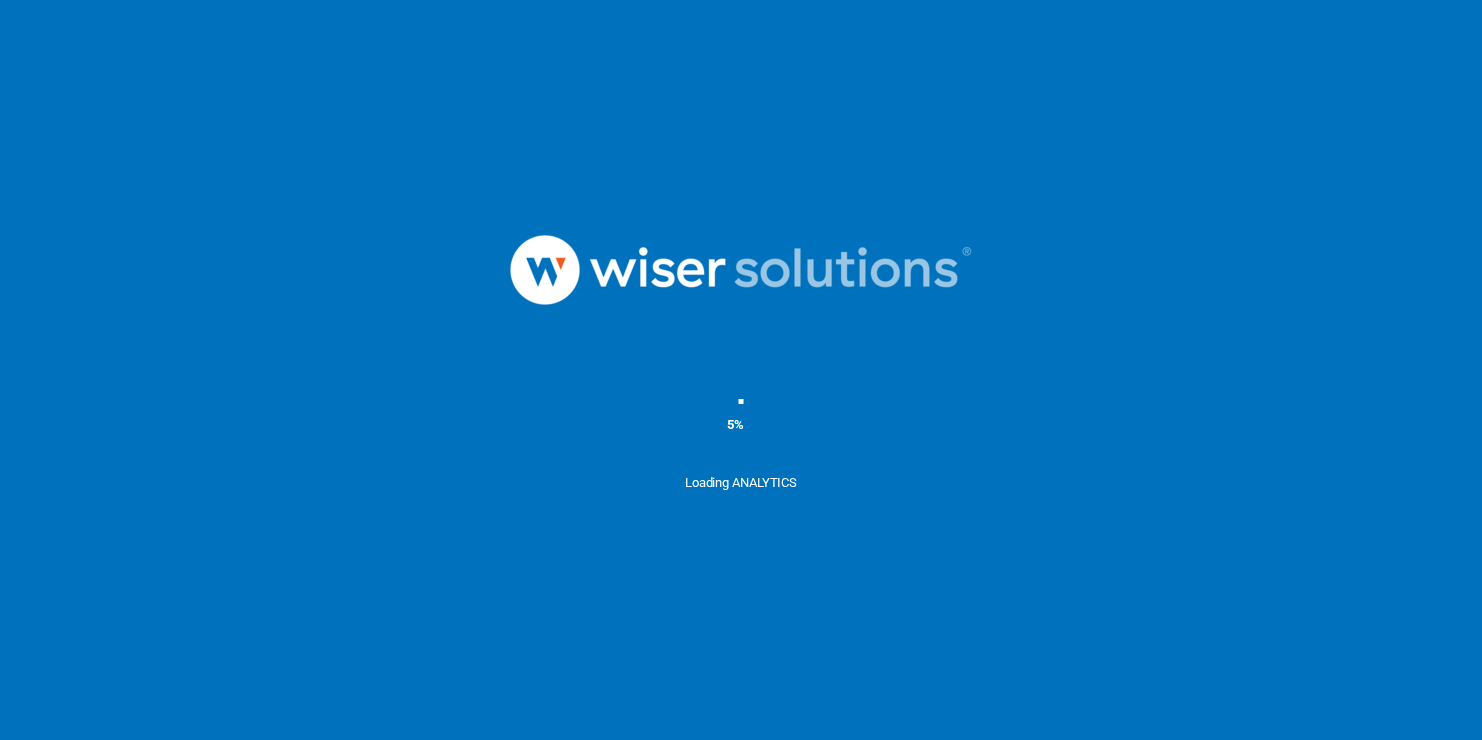 scroll, scrollTop: 0, scrollLeft: 0, axis: both 